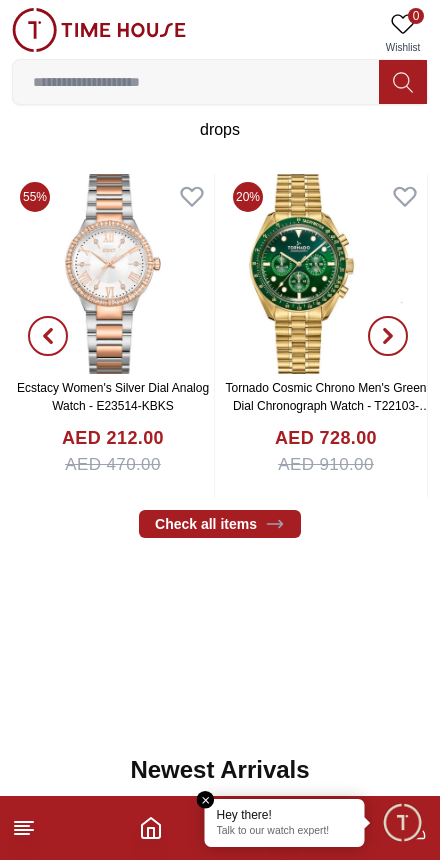 scroll, scrollTop: 420, scrollLeft: 0, axis: vertical 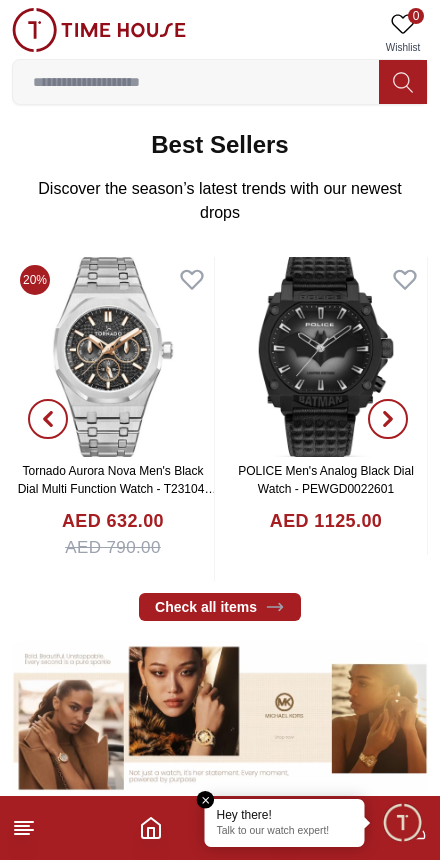 click at bounding box center [196, 82] 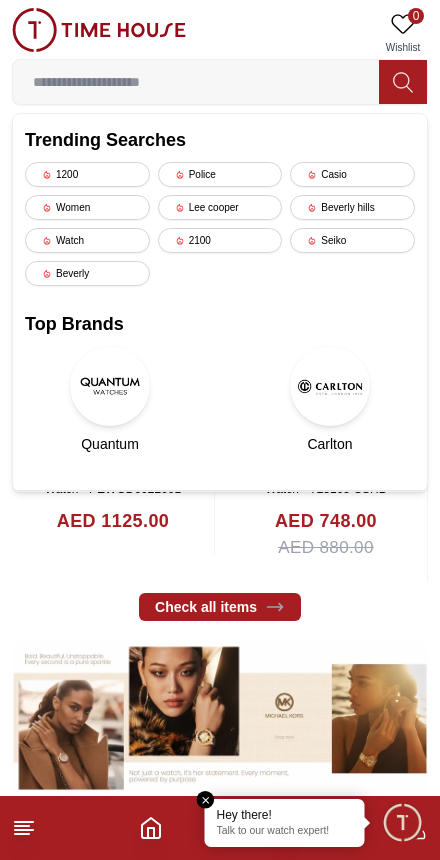 scroll, scrollTop: 196, scrollLeft: 0, axis: vertical 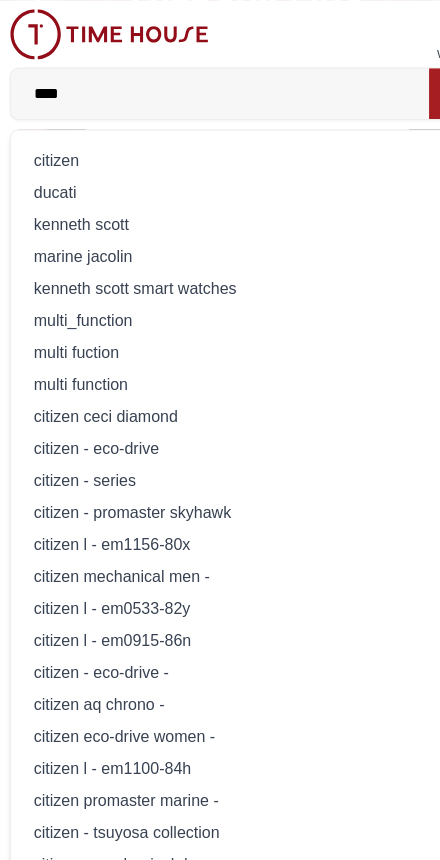 type on "****" 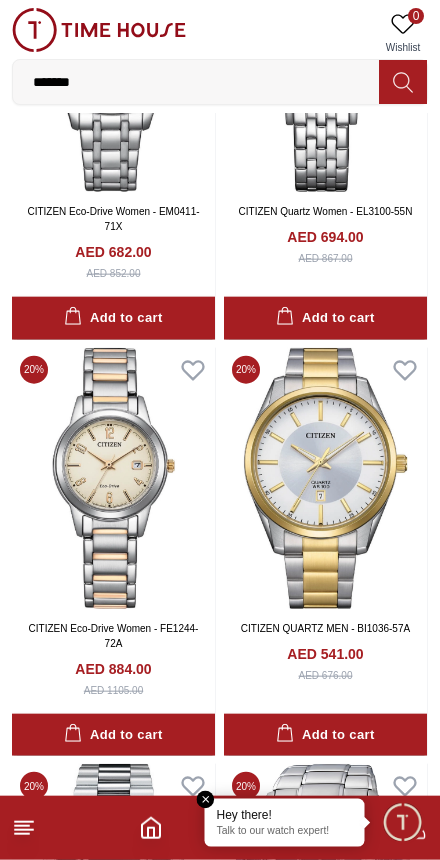 scroll, scrollTop: 703, scrollLeft: 0, axis: vertical 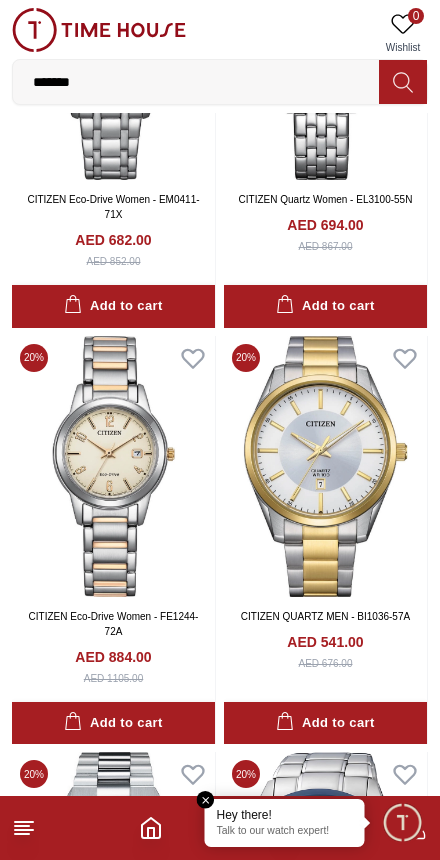 click 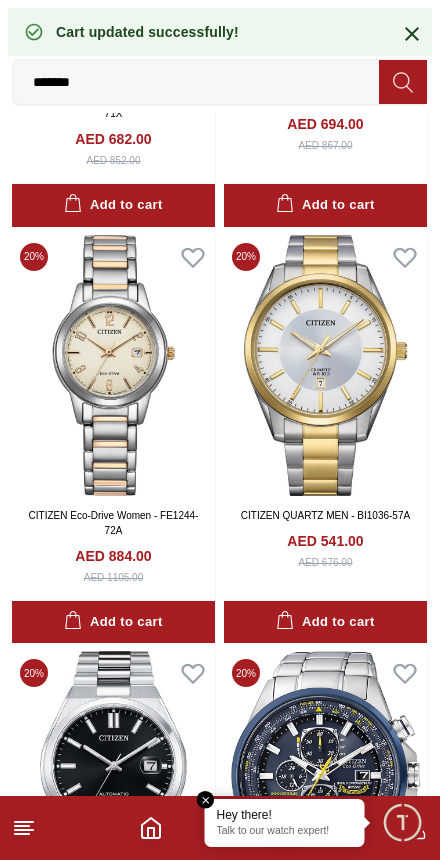 scroll, scrollTop: 806, scrollLeft: 0, axis: vertical 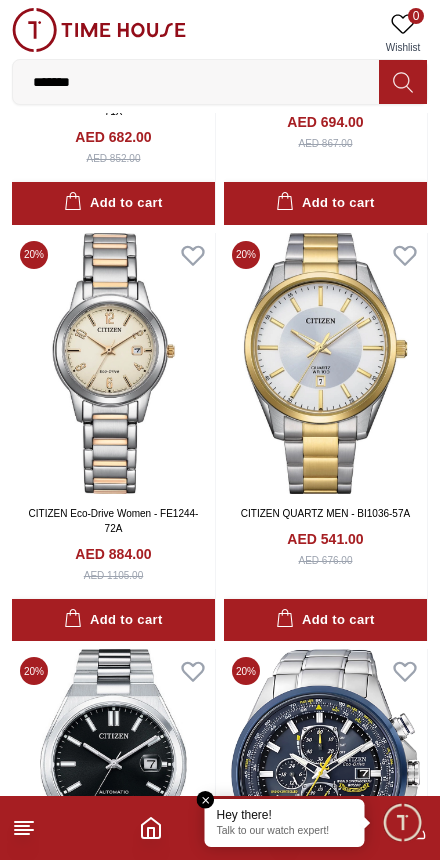 click at bounding box center [113, 363] 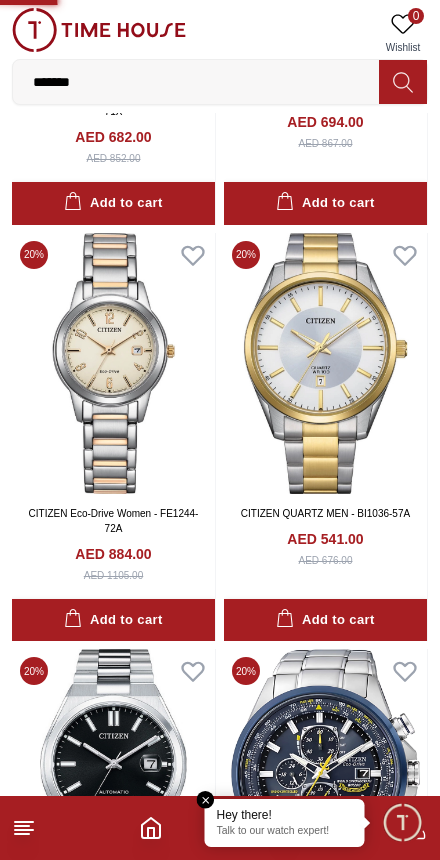 scroll, scrollTop: 0, scrollLeft: 0, axis: both 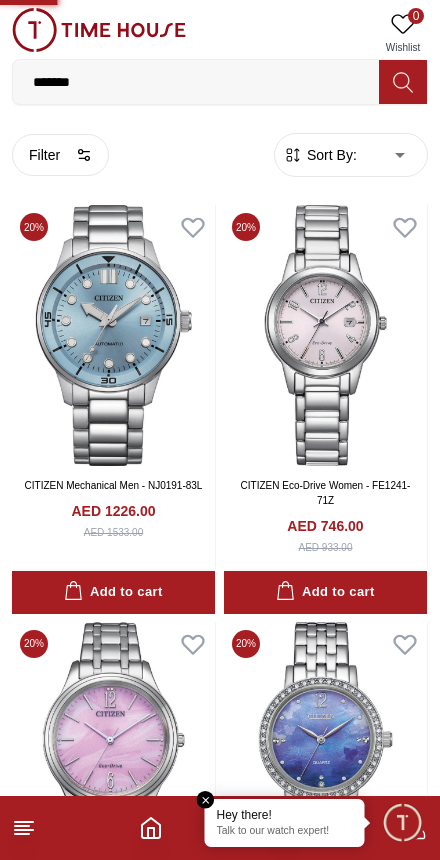 click on "100% Genuine products with International Warranty Shop From UAE | العربية |  Currency   | 0 Wishlist ******* citizen ducati kenneth scott marine jacolin kenneth scott smart watches multi_function multi fuction multi function citizen  ceci diamond  citizen  -  eco-drive citizen  -  series citizen  - promaster skyhawk citizen  l - em1156-80x citizen  mechanical men - citizen  l - em0533-82y citizen  l - em0915-86n citizen  - eco-drive - citizen  aq chrono - citizen  eco-drive women - citizen  l - em1100-84h citizen  promaster marine - citizen  - tsuyosa collection citizen  - mechanical day Trending Searches 1200 Police Casio Women Lee cooper Beverly hills Watch 2100 Seiko Beverly Top Brands Quantum Carlton Astro CITIZEN Help Our Stores My Account 0 Wishlist 1 My Bag Home    Filter By Clear Brands CITIZEN Color Black Green Blue Red Dark Blue Silver Silver / Black Orange Rose Gold Grey White Mop White White / Rose Gold Silver / Silver Dark Blue / Silver Silver / Gold Silver / Rose Gold Gold MOP" at bounding box center [220, 2300] 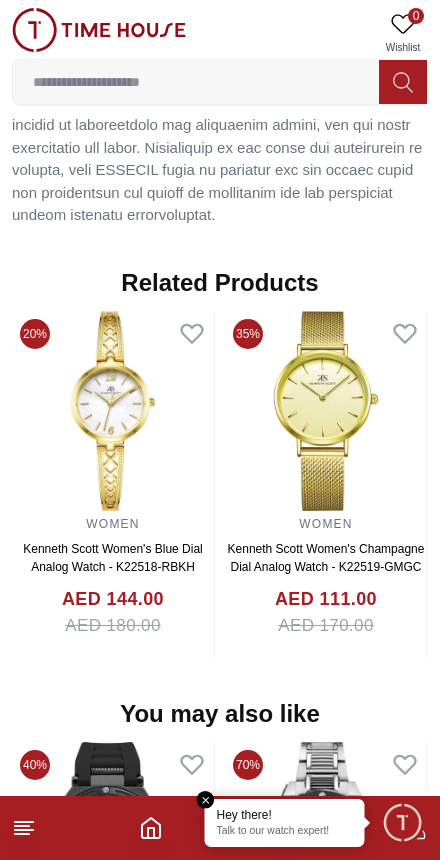 scroll, scrollTop: 2116, scrollLeft: 0, axis: vertical 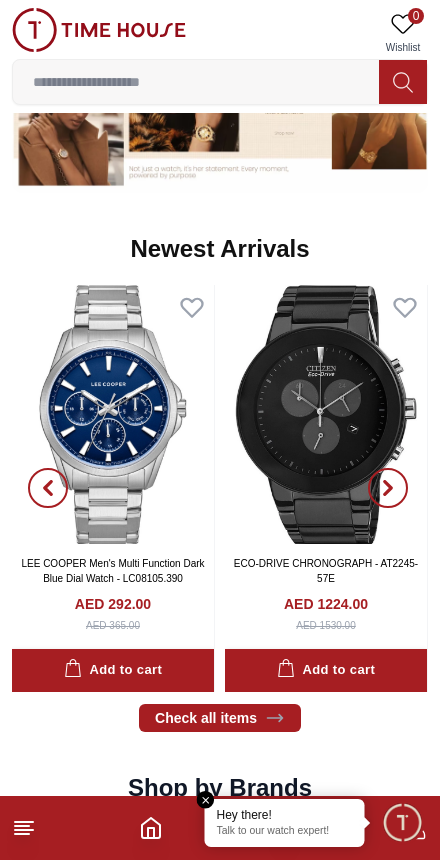 click at bounding box center [196, 82] 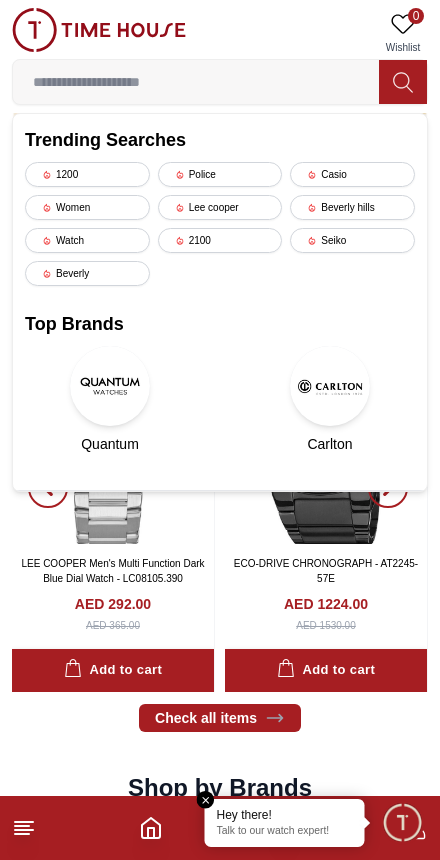 scroll, scrollTop: 800, scrollLeft: 0, axis: vertical 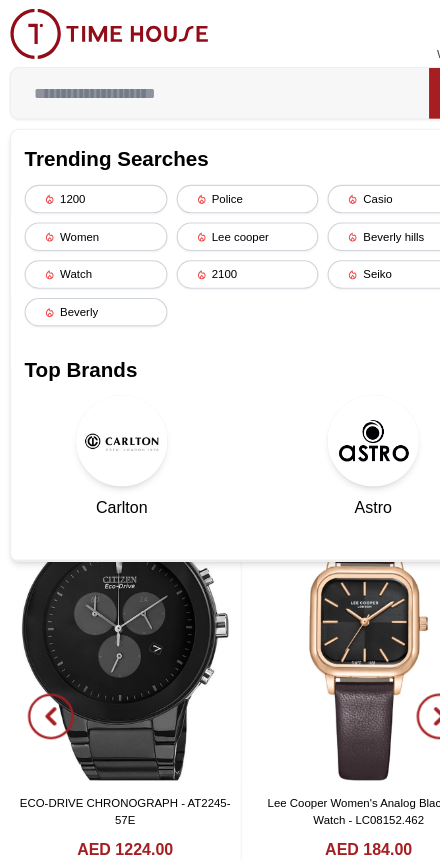 click on "Women" at bounding box center [87, 207] 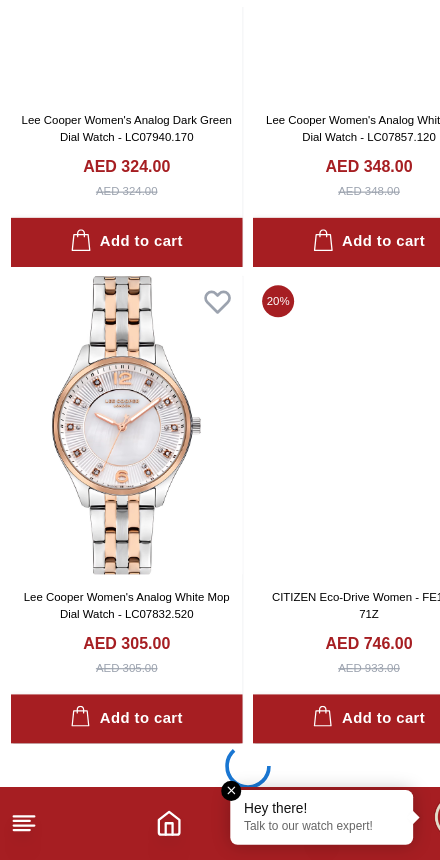 scroll, scrollTop: 3659, scrollLeft: 0, axis: vertical 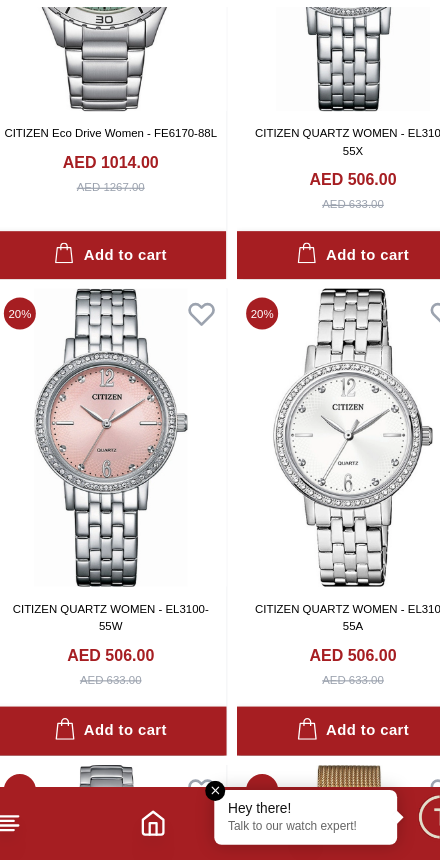 click 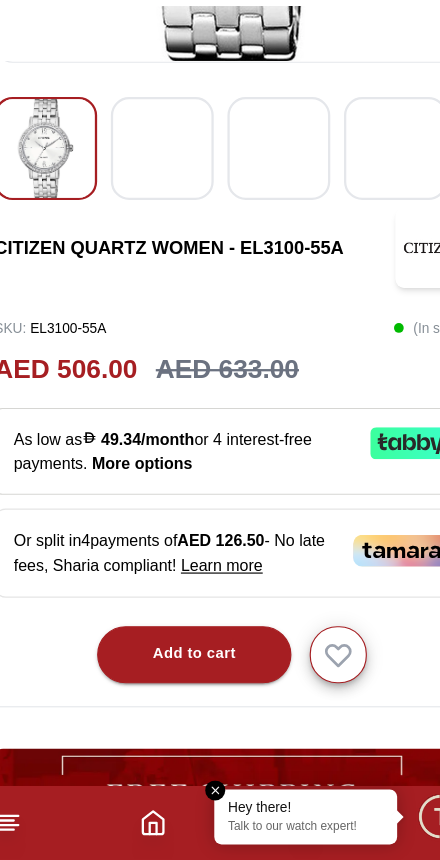 scroll, scrollTop: 500, scrollLeft: 0, axis: vertical 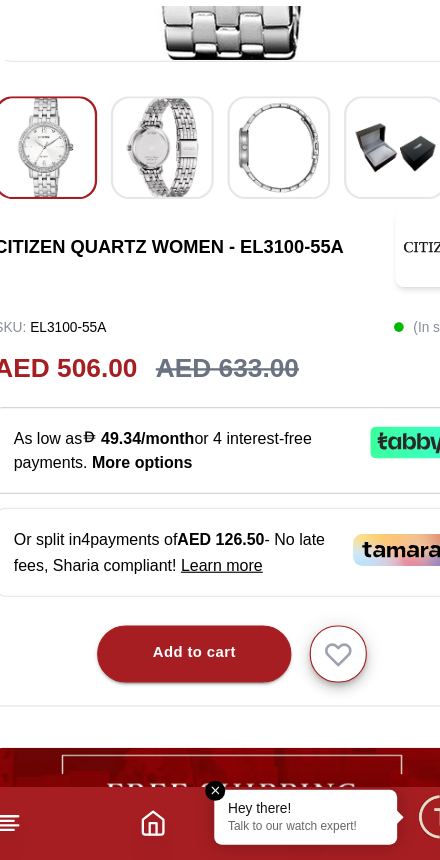 click on "Add to cart" at bounding box center [187, 679] 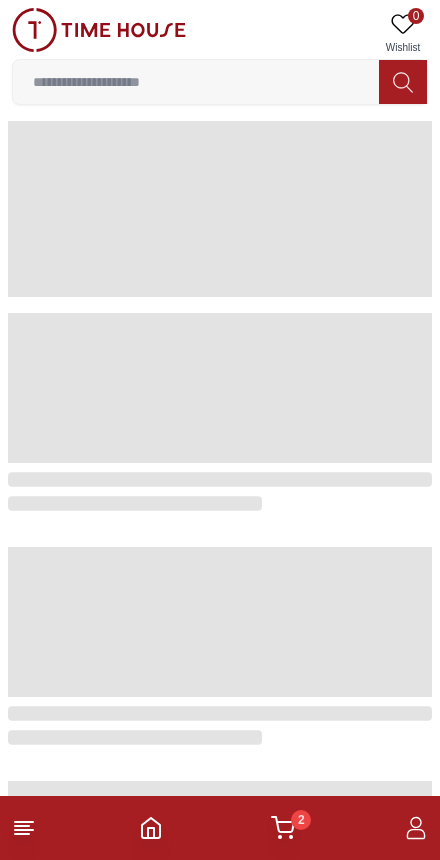 scroll, scrollTop: 0, scrollLeft: 0, axis: both 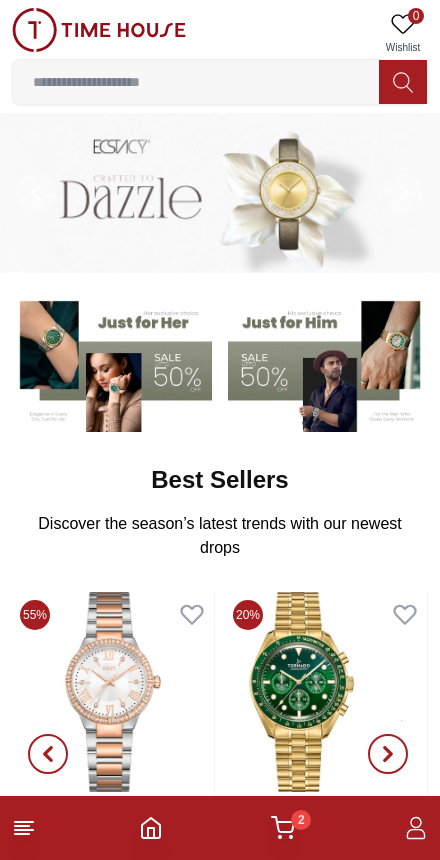 click on "2" at bounding box center (301, 820) 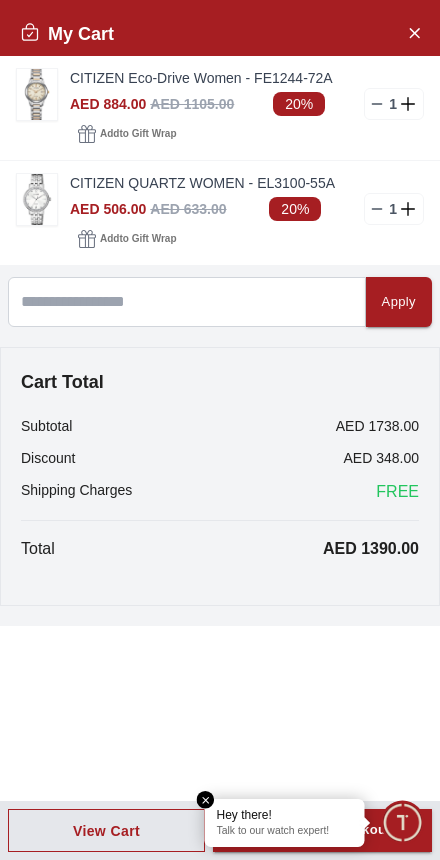click at bounding box center (37, 94) 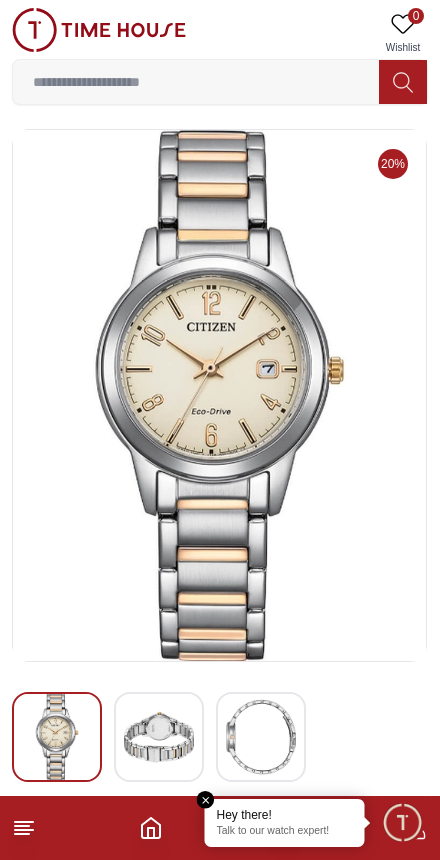 click at bounding box center [206, 800] 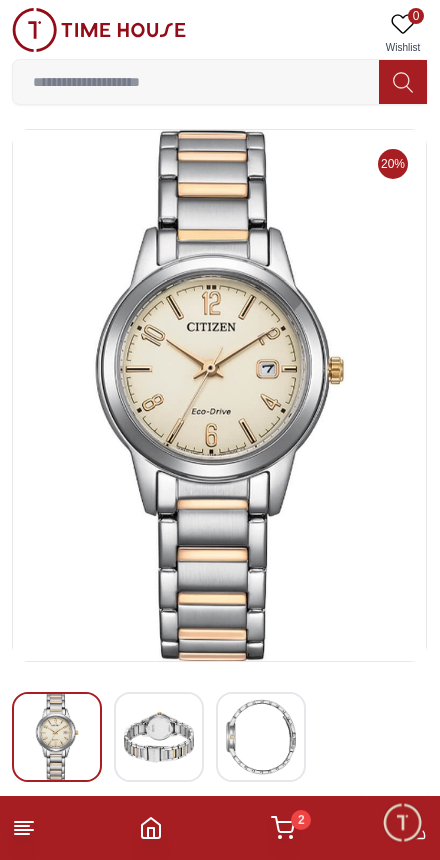 click on "2" at bounding box center (301, 820) 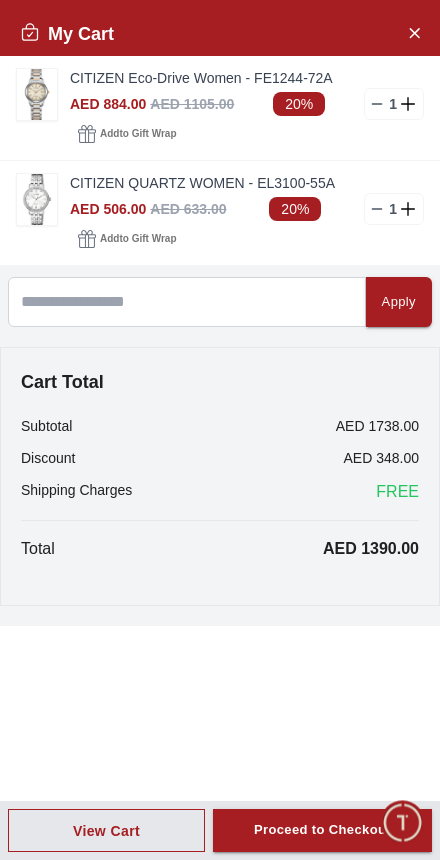 click at bounding box center (37, 199) 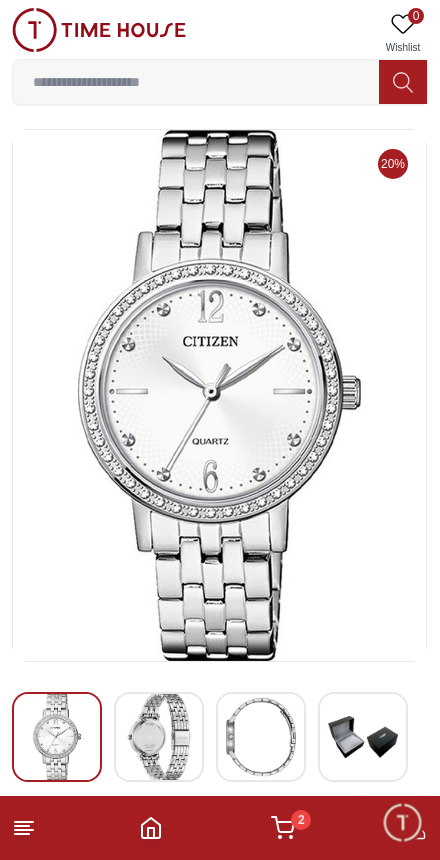 click on "2" at bounding box center (283, 828) 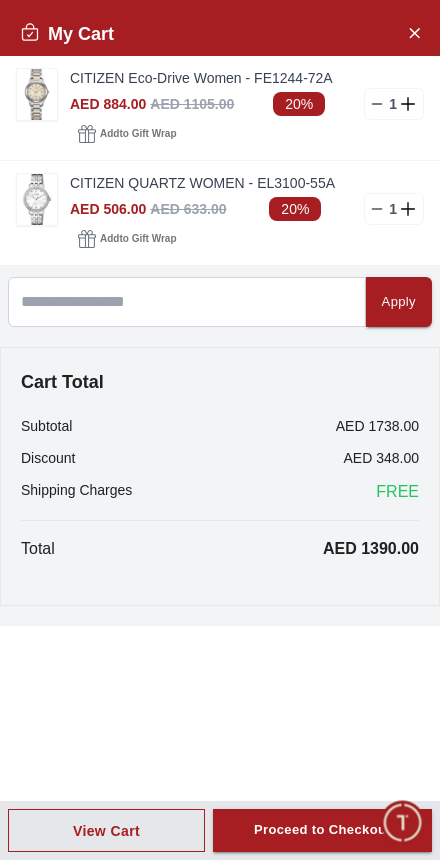 click at bounding box center [37, 199] 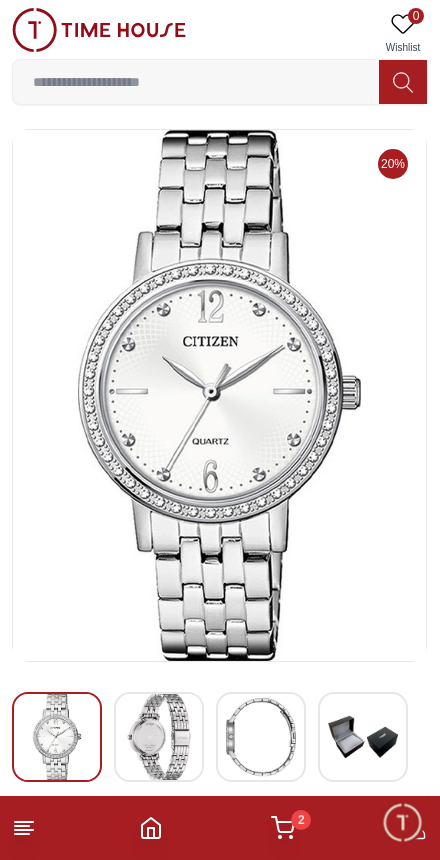 click on "2" at bounding box center [283, 828] 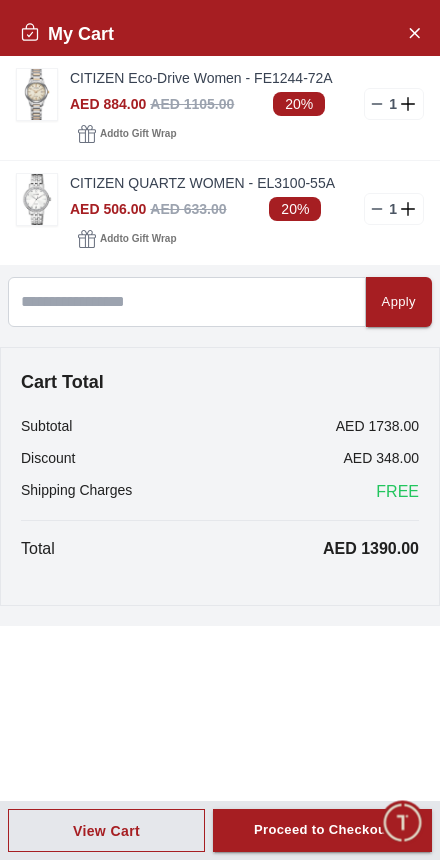 click at bounding box center [37, 199] 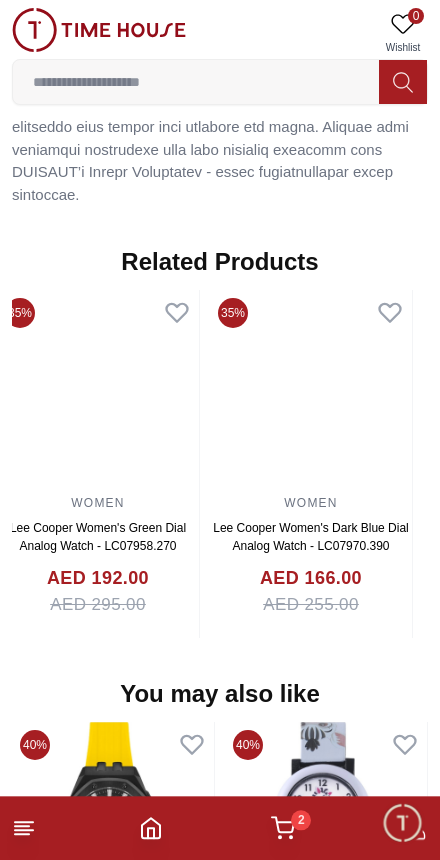 scroll, scrollTop: 2173, scrollLeft: 0, axis: vertical 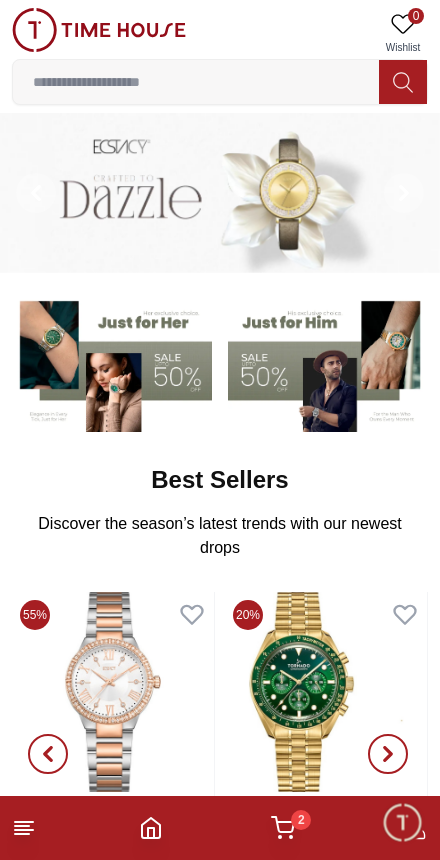 click on "2" at bounding box center [283, 828] 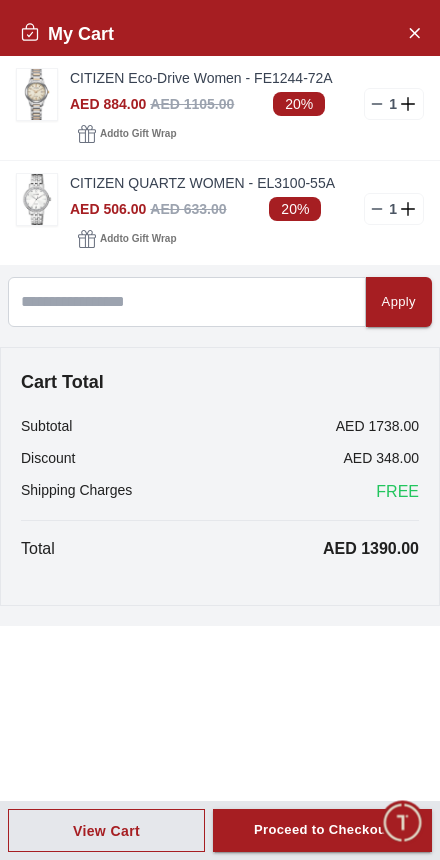click at bounding box center (37, 199) 